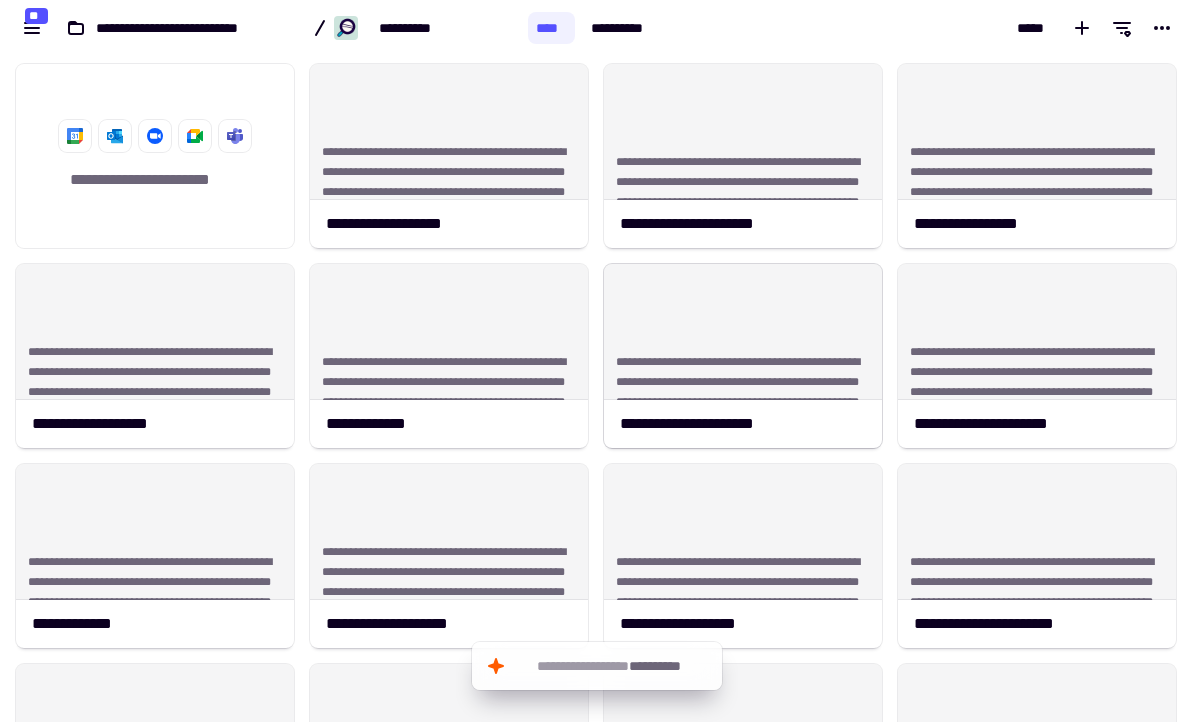 scroll, scrollTop: 0, scrollLeft: 0, axis: both 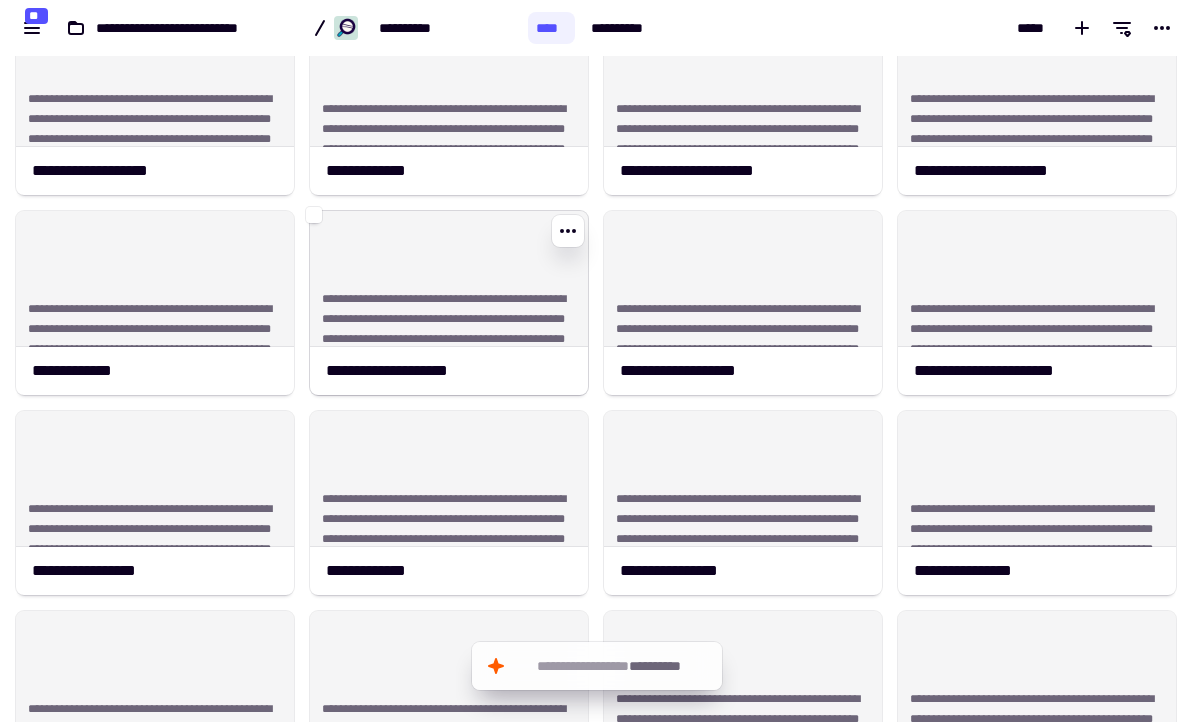 click on "**********" 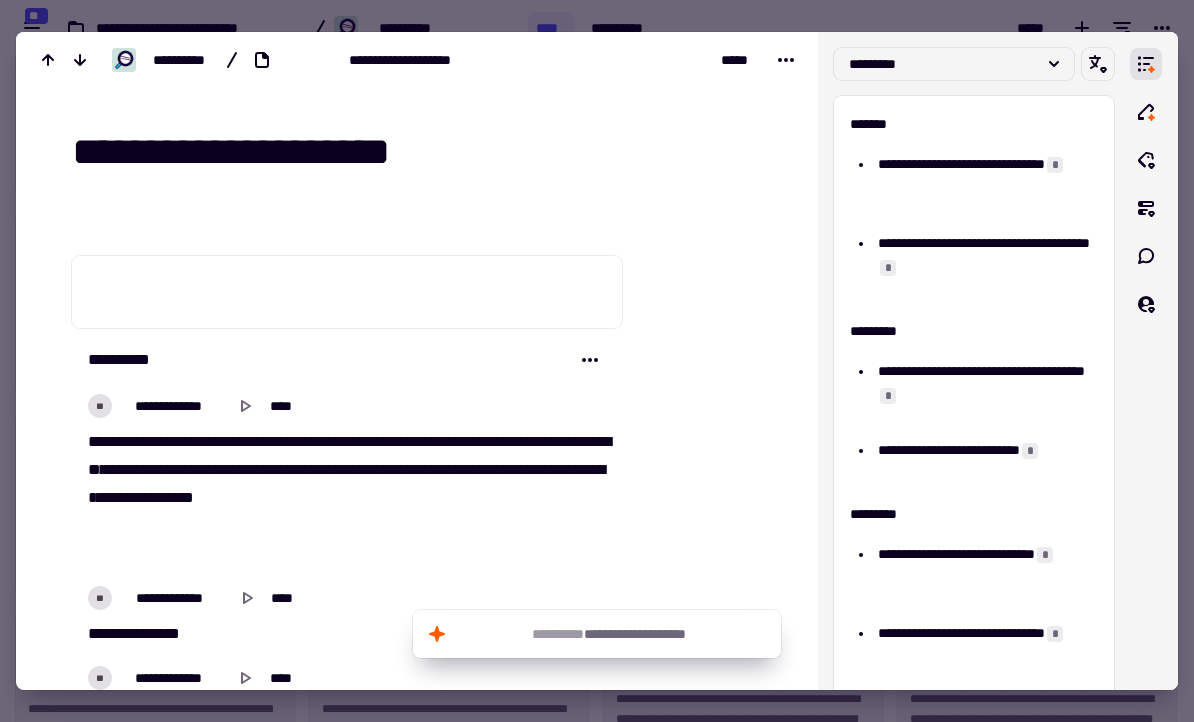 click on "**   *   **   **   **   **   **   **   *   **   **   **   **   **   **   **   **   *   **   *   **   *   **   **   *   *   **   *   **   **   *   **   **   **   *   *   **   *   *   *   **   *   **   **   *   **   **   **   **   **   **   **   *   *   *   **   *   *   *   **   *   **   *   **   **   *   *   **   **   *   **   ***" at bounding box center (347, 498) 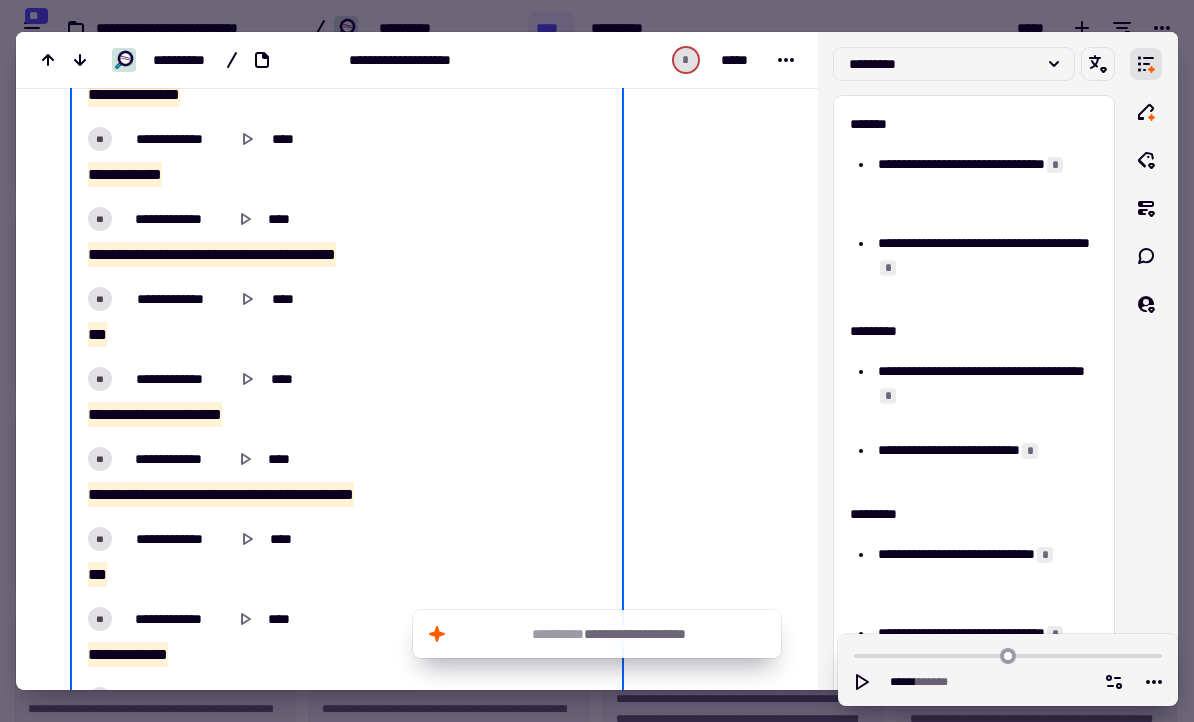 scroll, scrollTop: 1100, scrollLeft: 0, axis: vertical 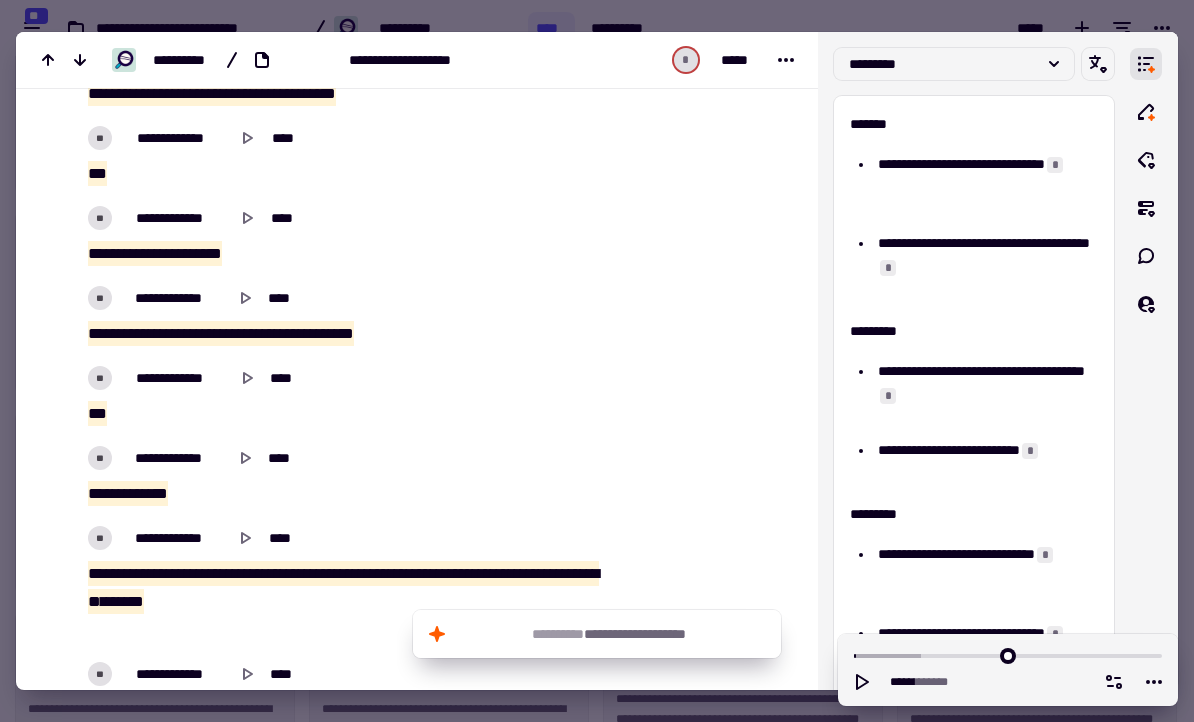 type on "*****" 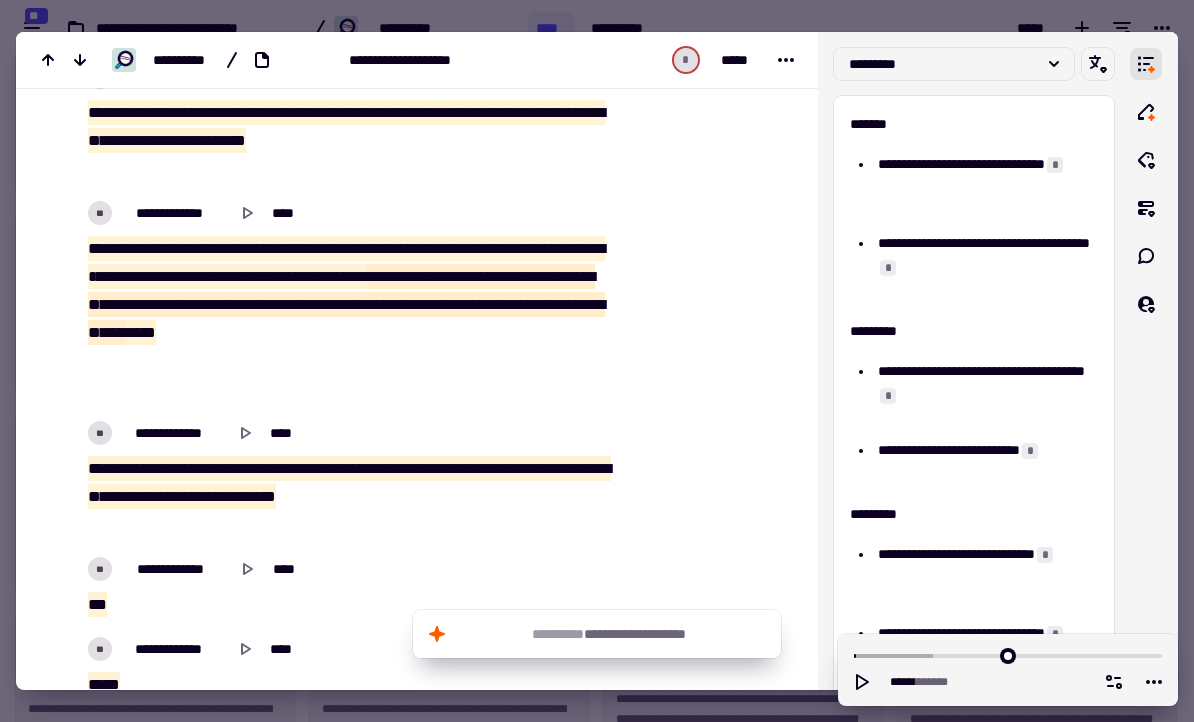 scroll, scrollTop: 2238, scrollLeft: 0, axis: vertical 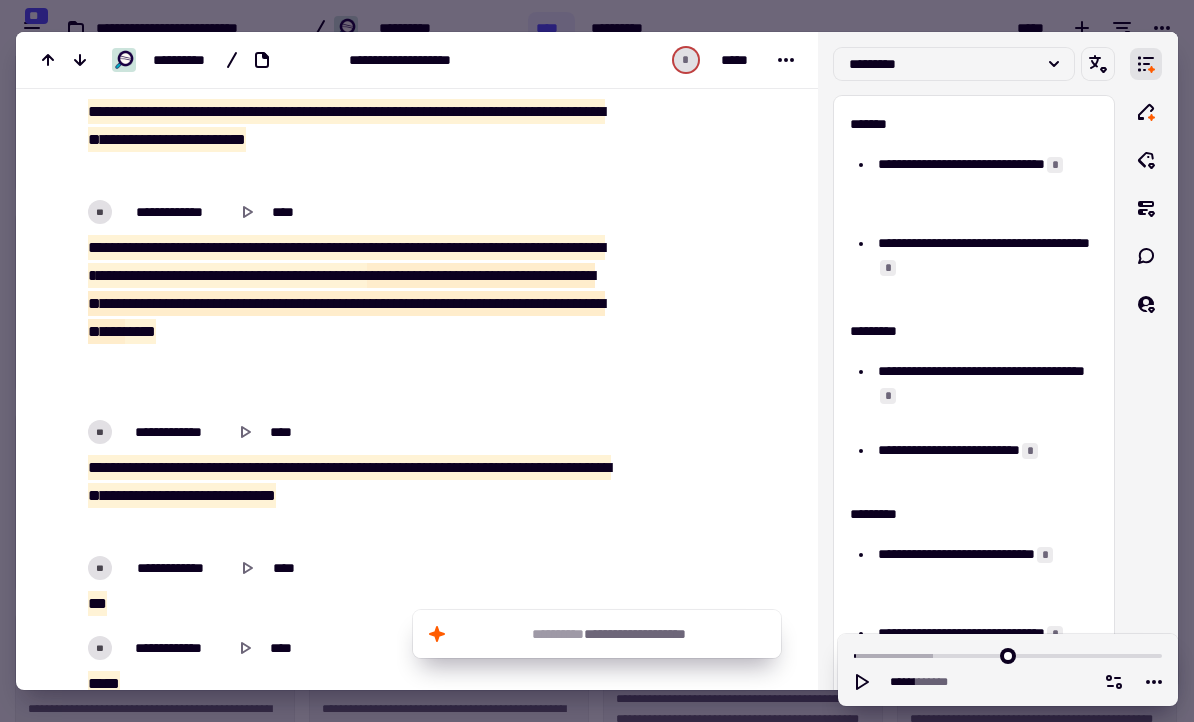 click at bounding box center [597, 361] 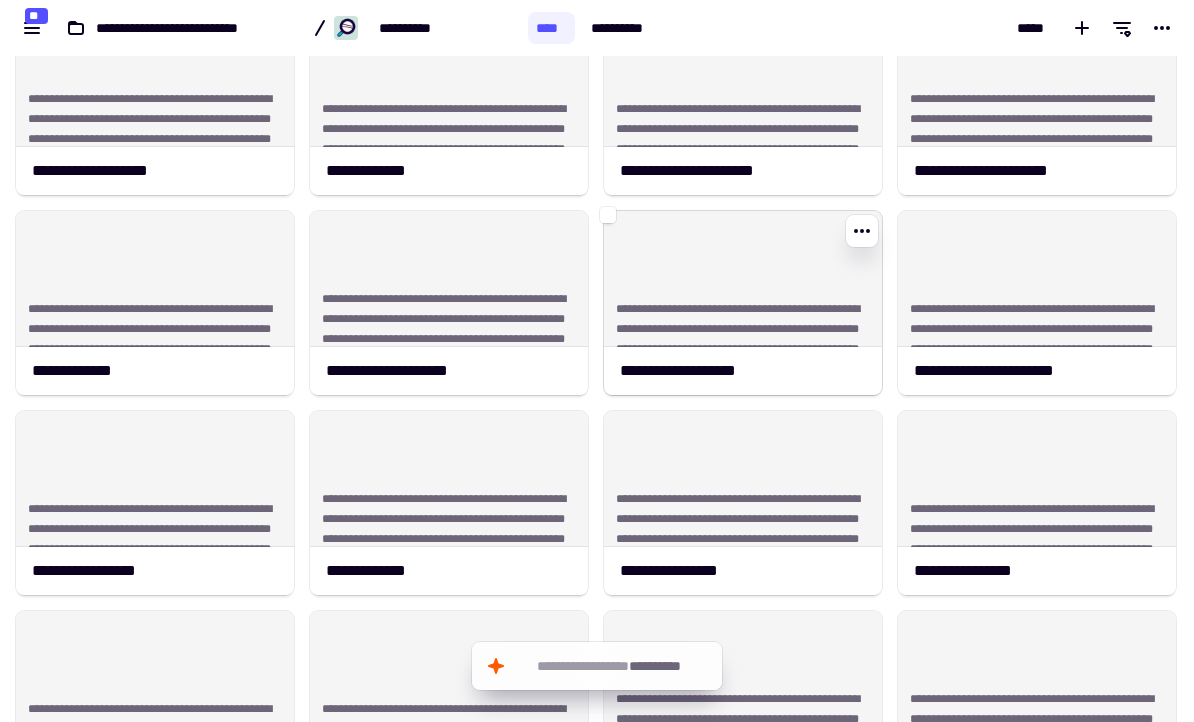 click on "**********" 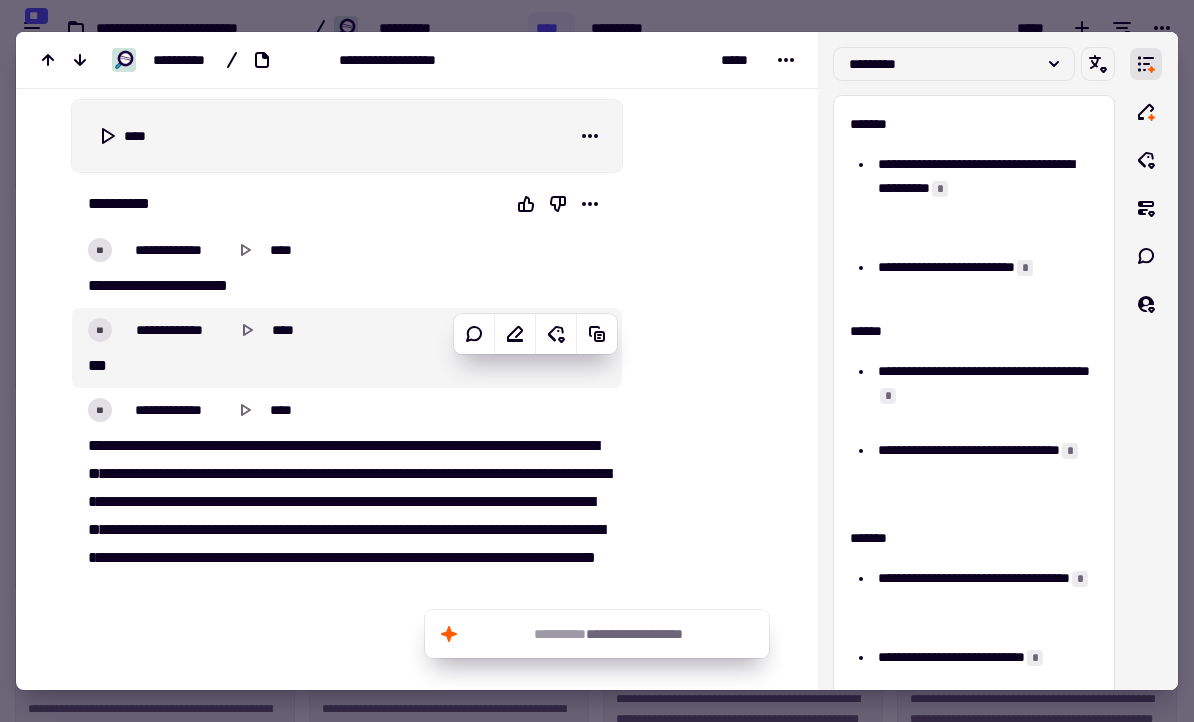 scroll, scrollTop: 237, scrollLeft: 0, axis: vertical 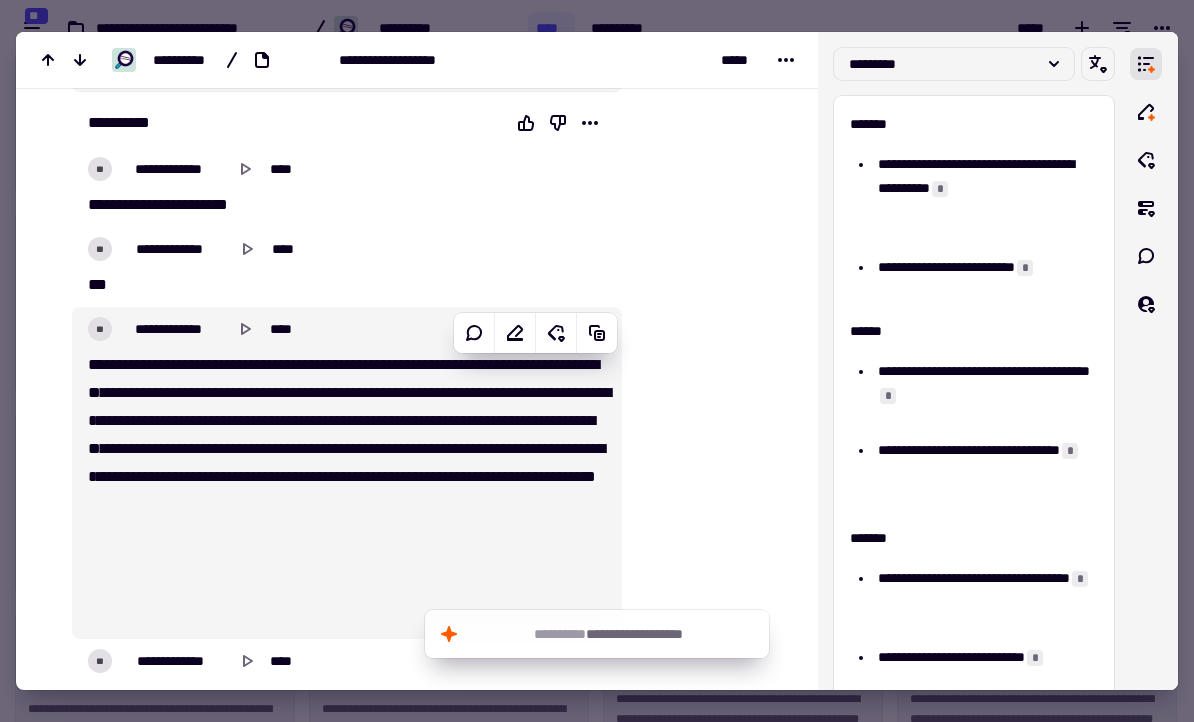click on "**" at bounding box center (277, 420) 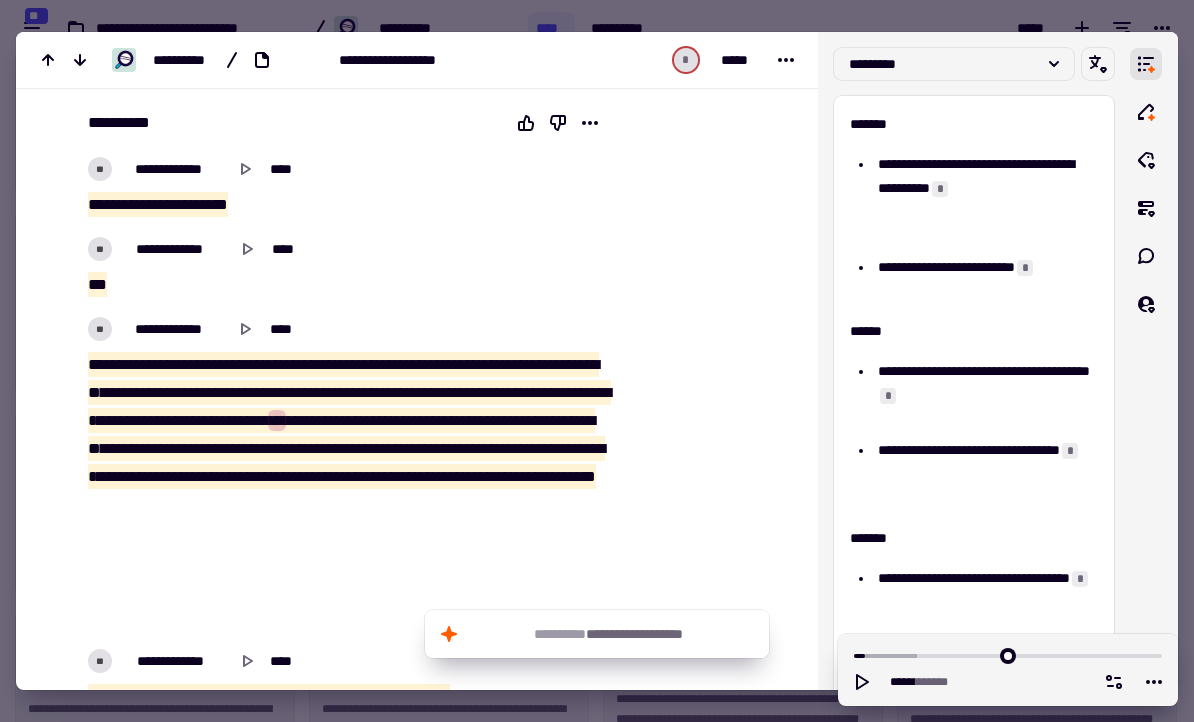 type on "*****" 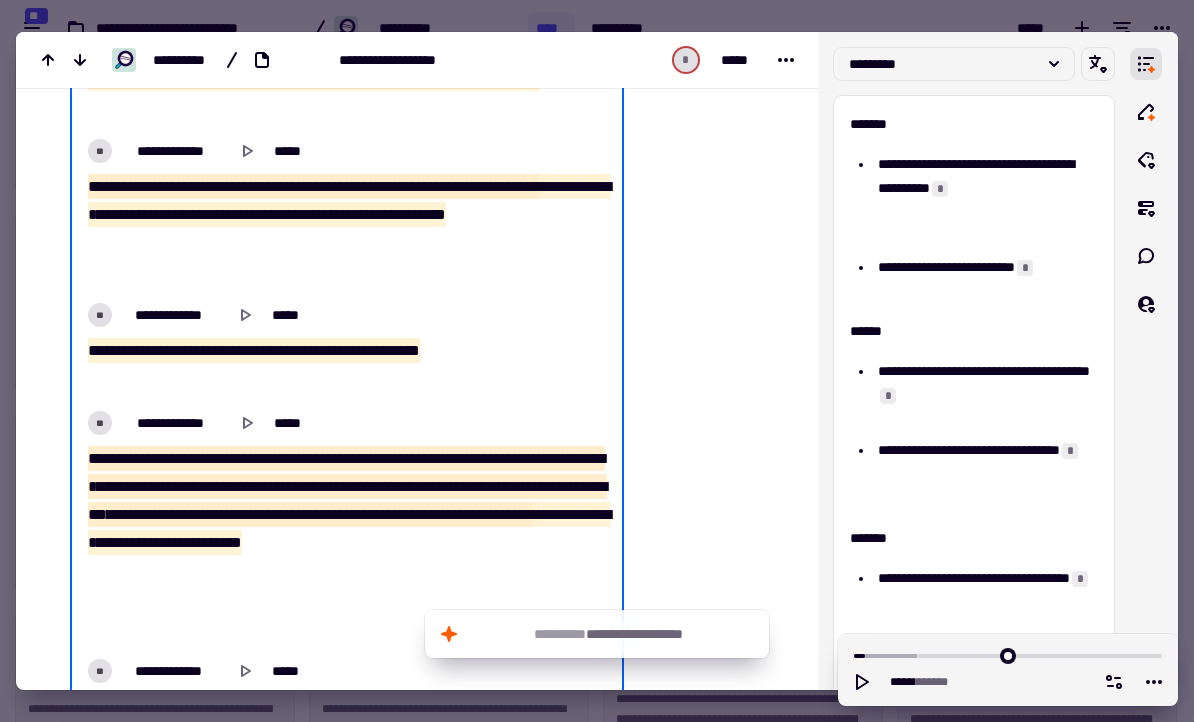 scroll, scrollTop: 12614, scrollLeft: 0, axis: vertical 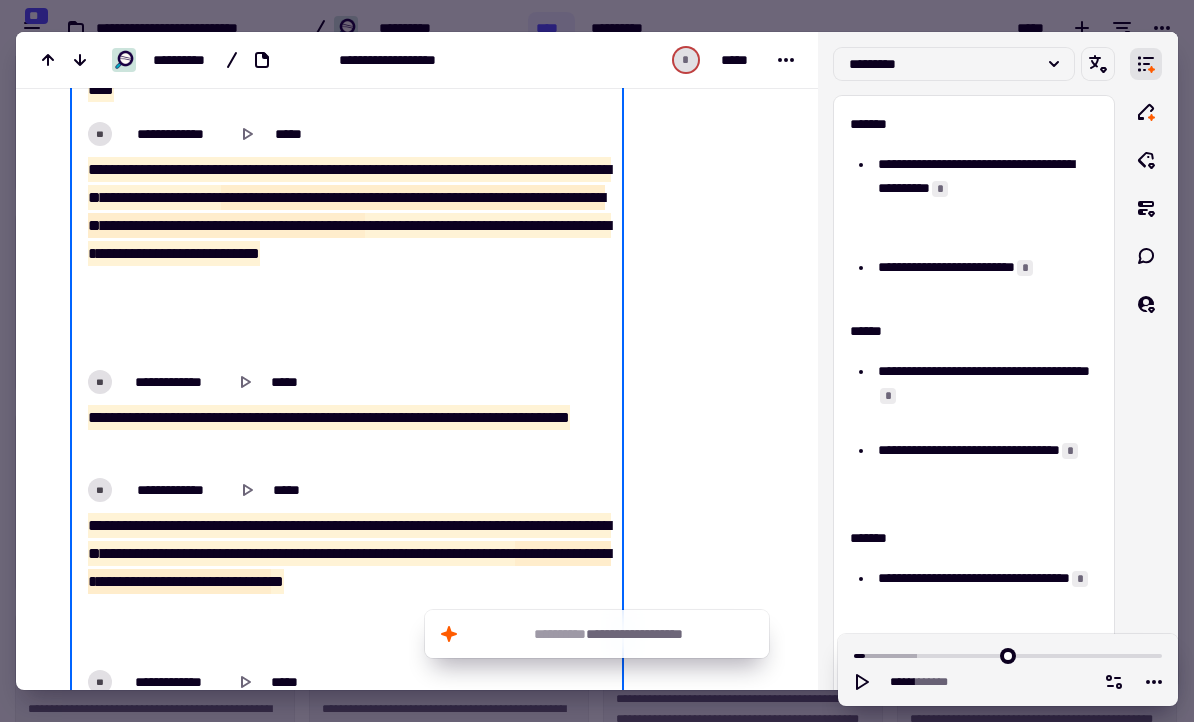 click at bounding box center [597, 361] 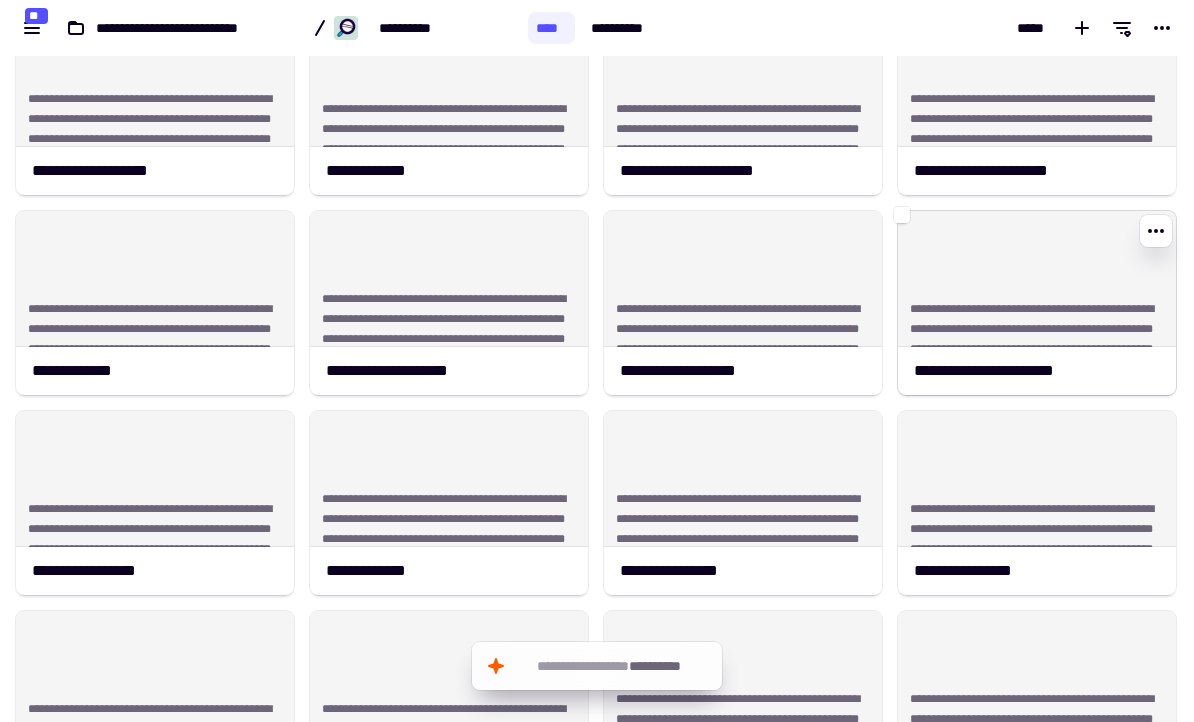 click on "**********" 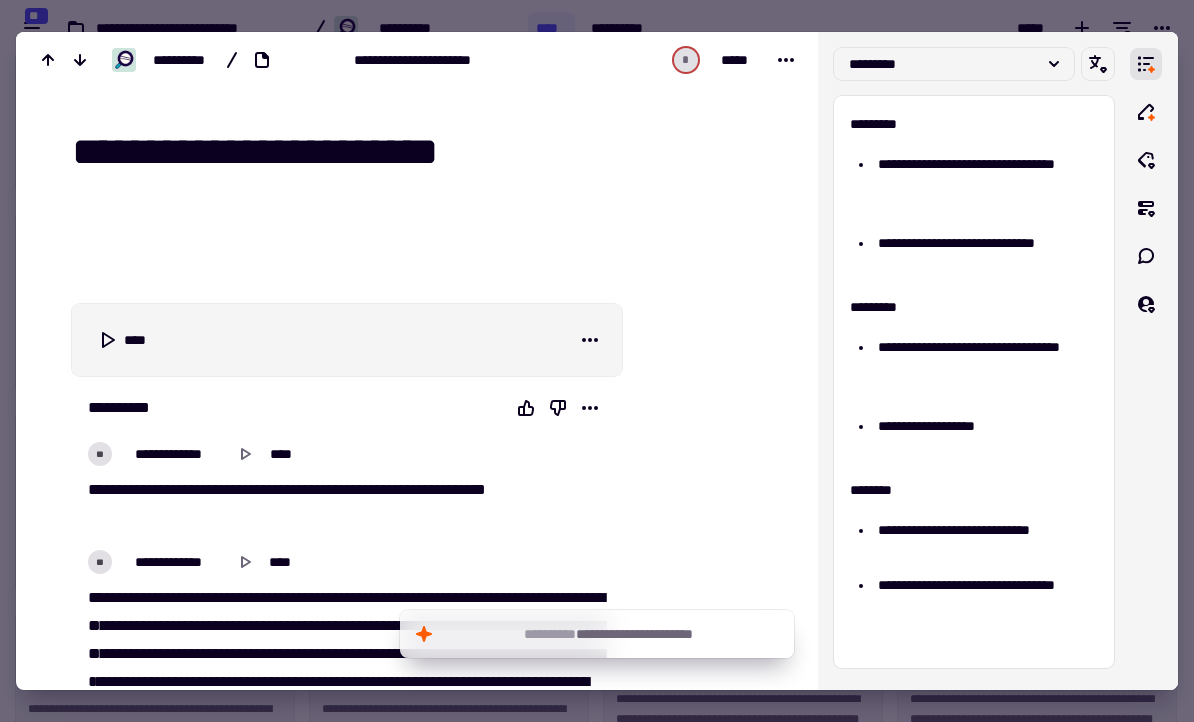 click on "***   ****   **   **   **   *   **   ***   *   **   *   **   ***   ***   *   *   *   *   **   **   **   ***" at bounding box center [347, 504] 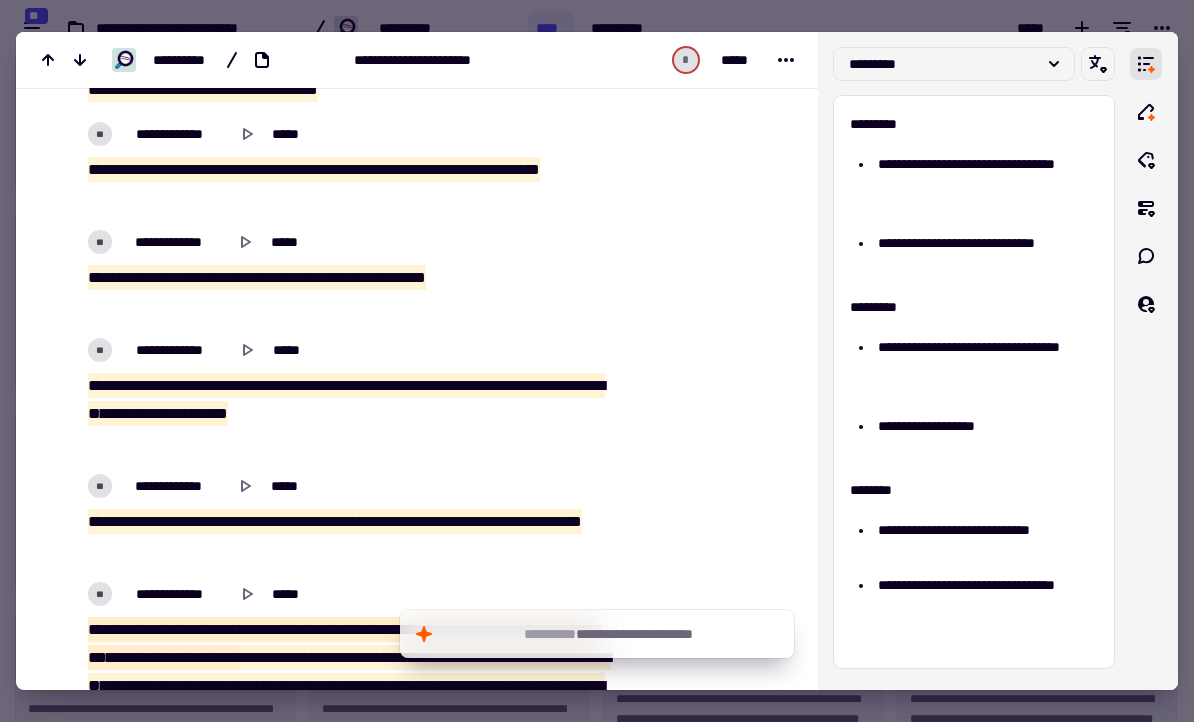 scroll, scrollTop: 10549, scrollLeft: 0, axis: vertical 